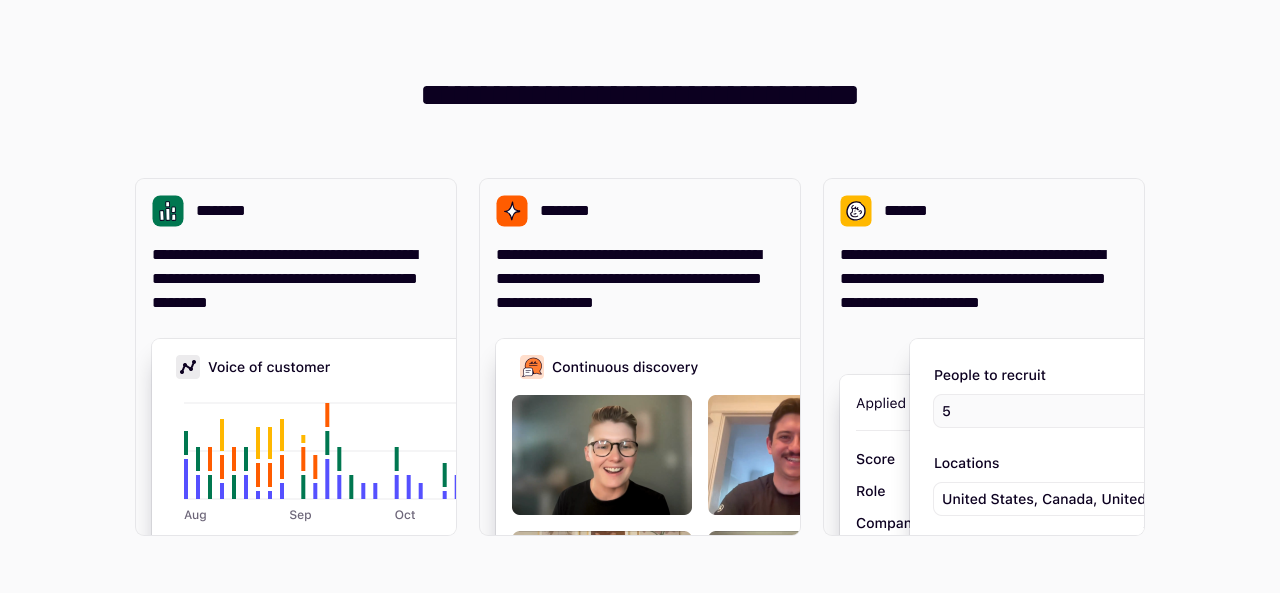 scroll, scrollTop: 0, scrollLeft: 0, axis: both 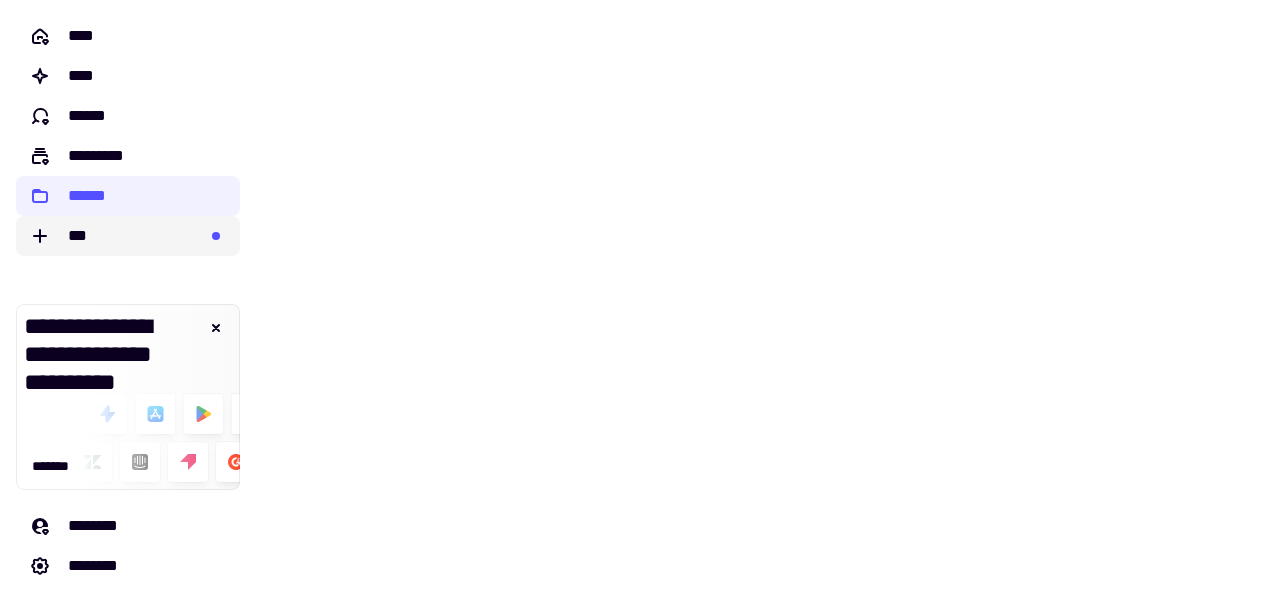 click on "***" 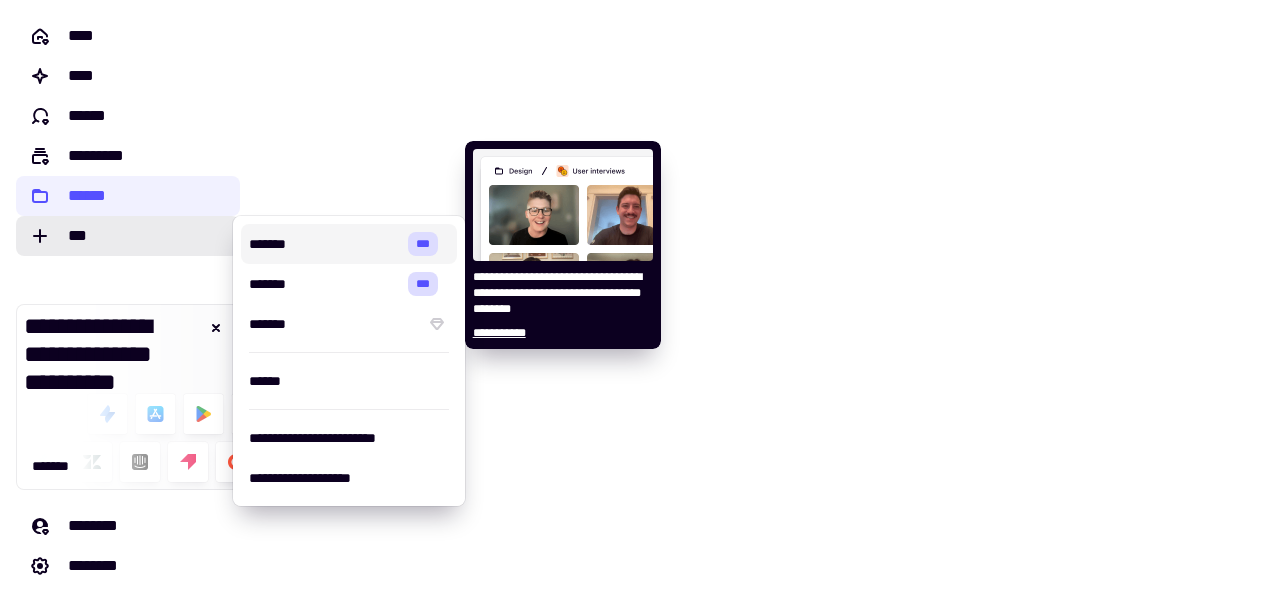 click on "*******" at bounding box center (324, 244) 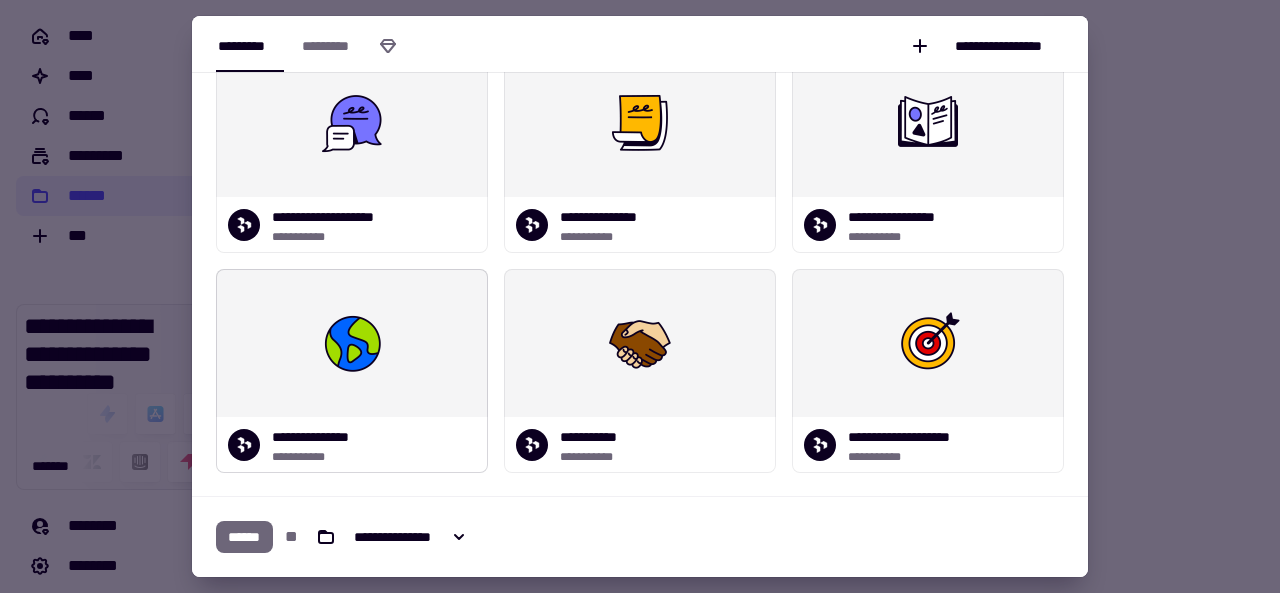 scroll, scrollTop: 0, scrollLeft: 0, axis: both 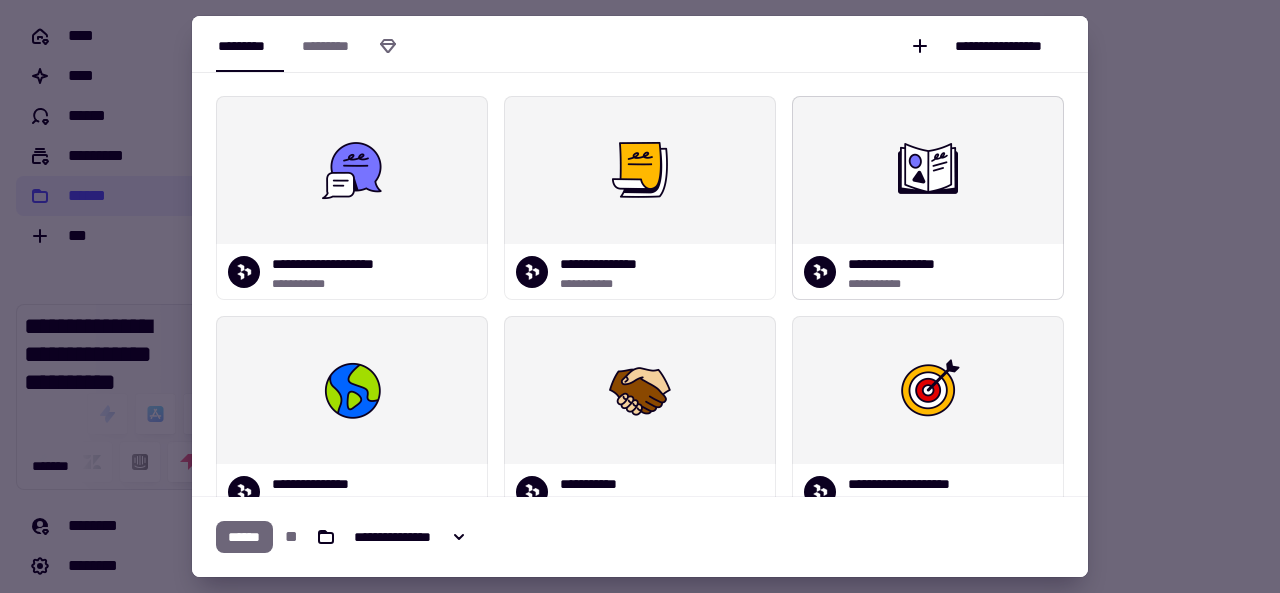 click at bounding box center (928, 170) 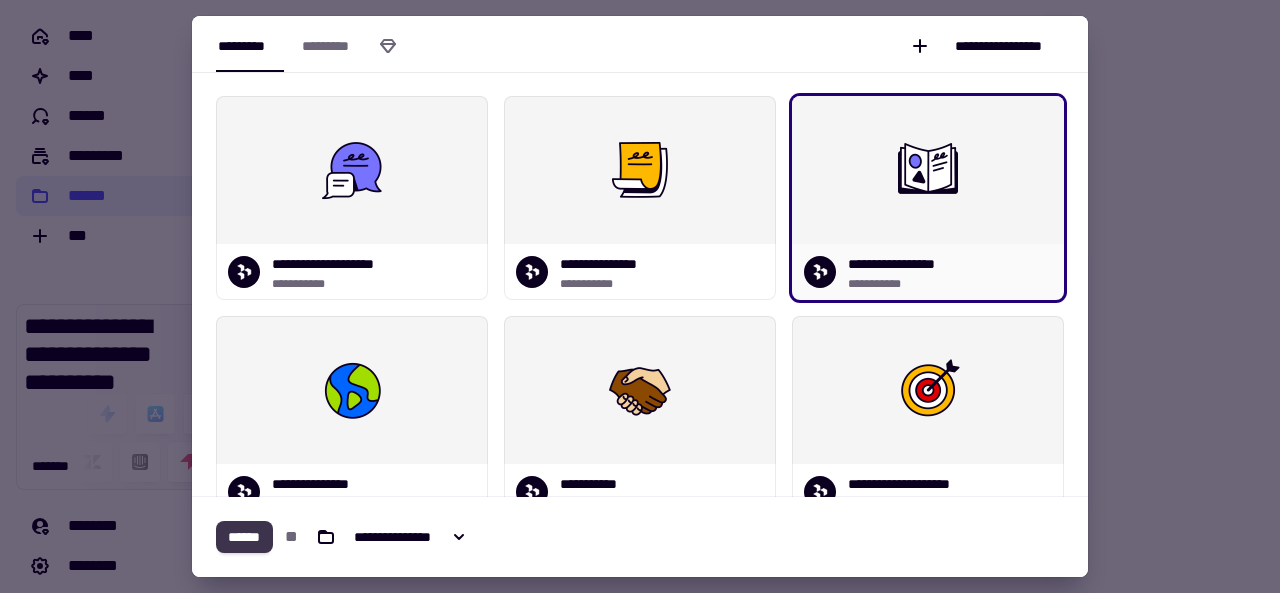 click on "******" 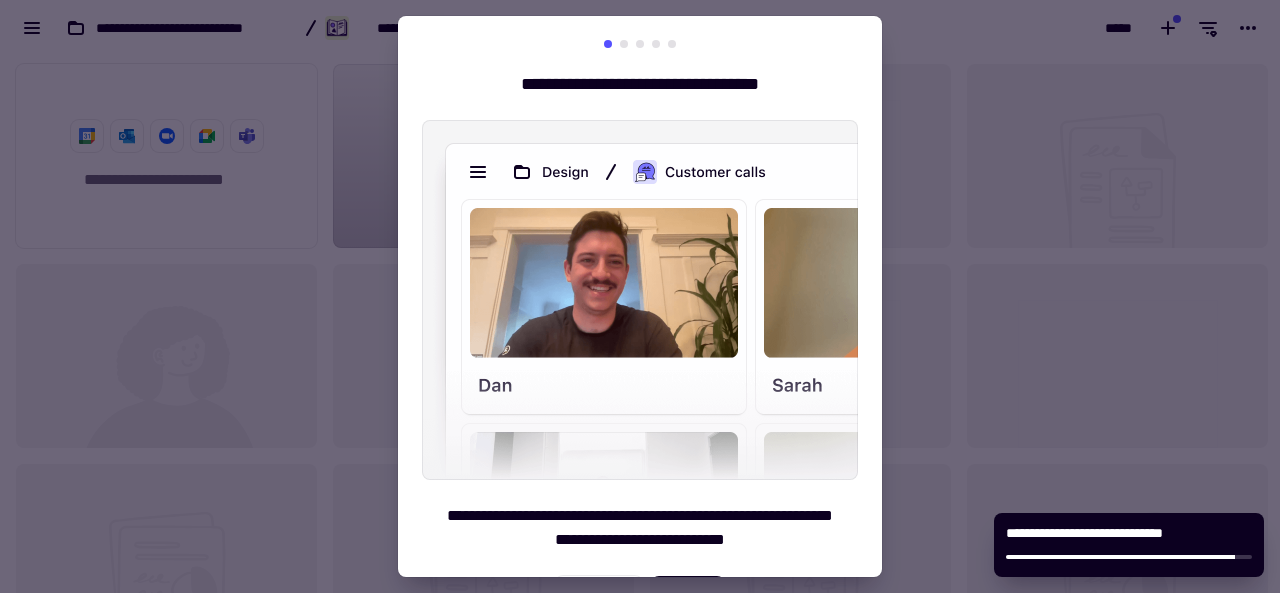 scroll, scrollTop: 16, scrollLeft: 16, axis: both 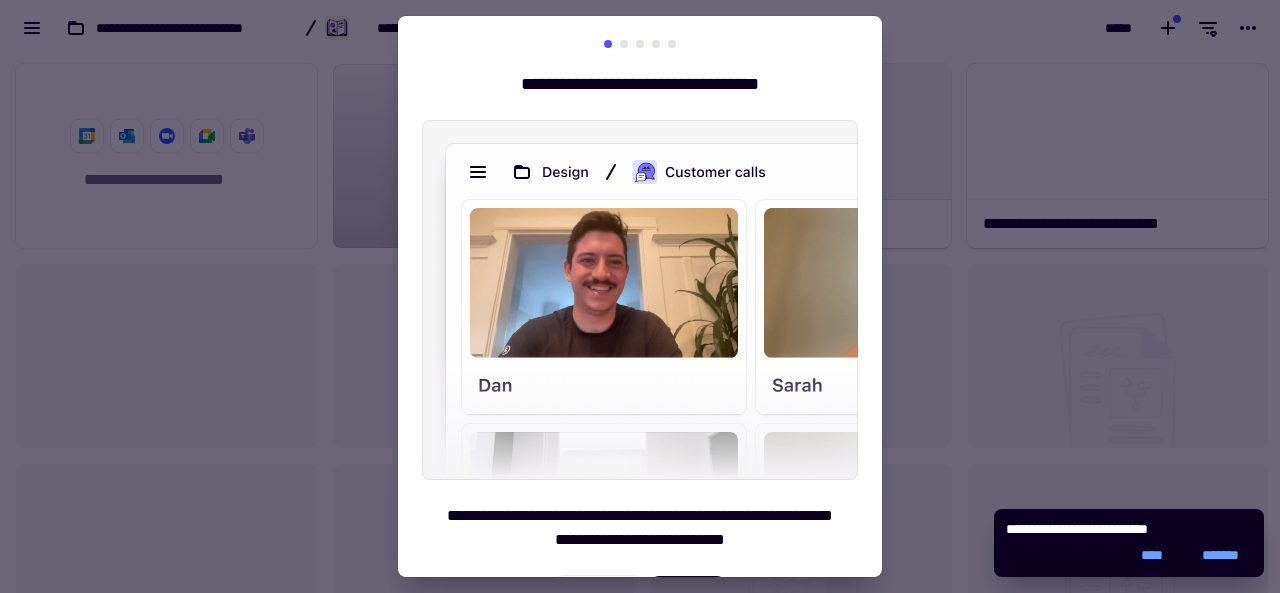 click at bounding box center (640, 296) 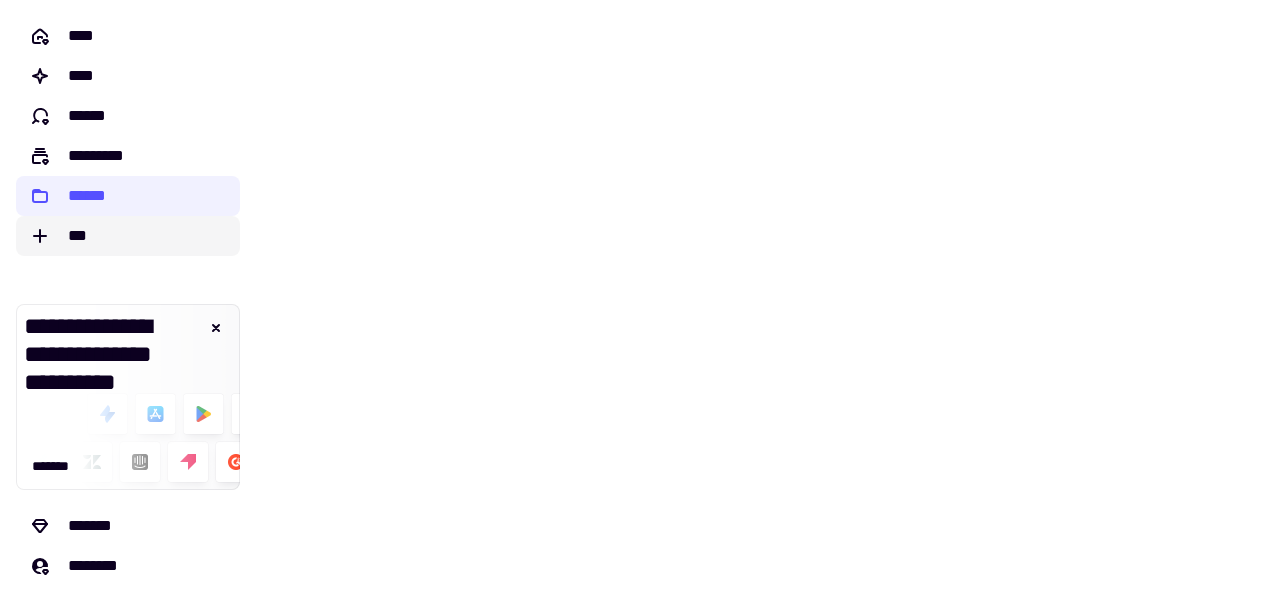 click on "***" 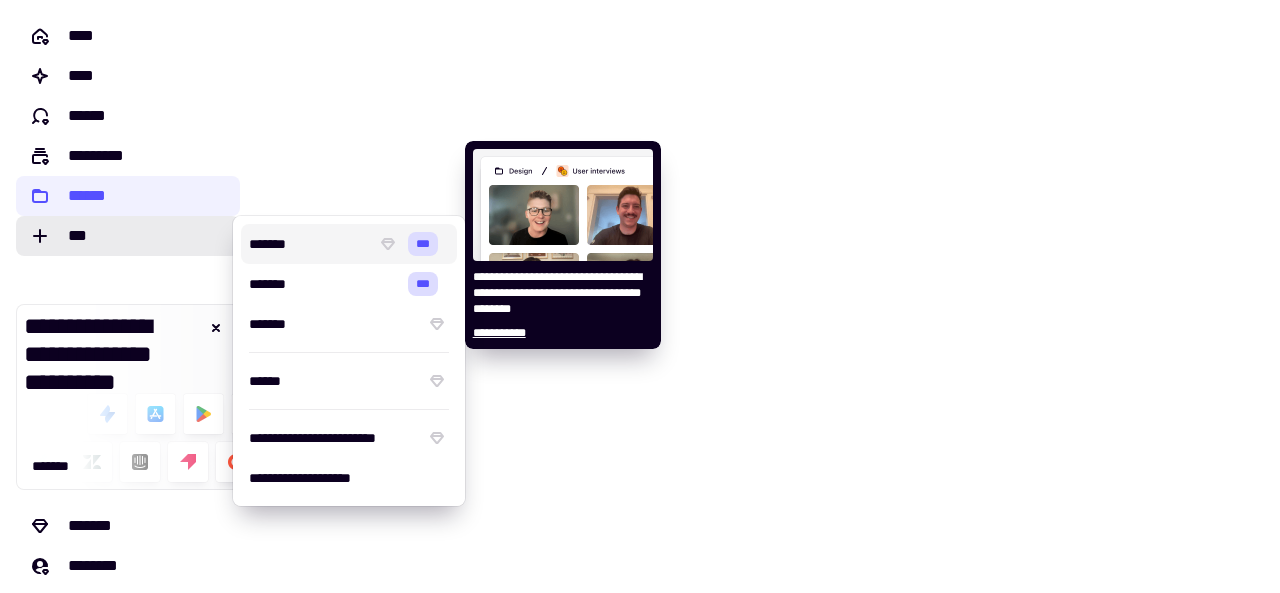 click on "***" at bounding box center (419, 244) 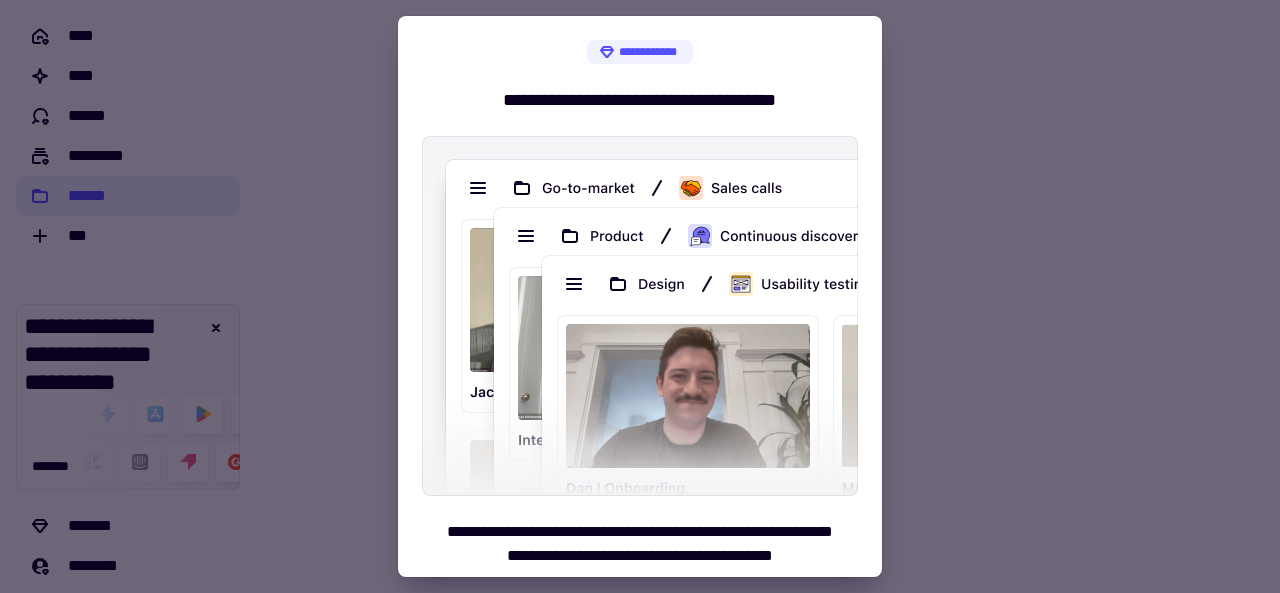scroll, scrollTop: 58, scrollLeft: 0, axis: vertical 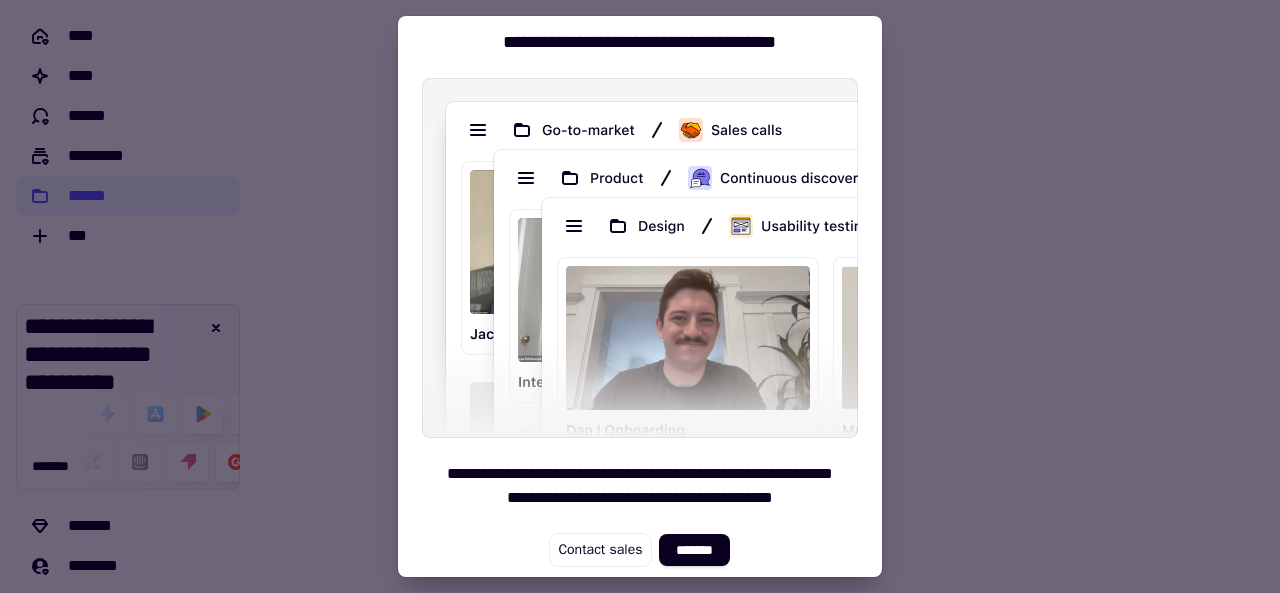 click at bounding box center (640, 296) 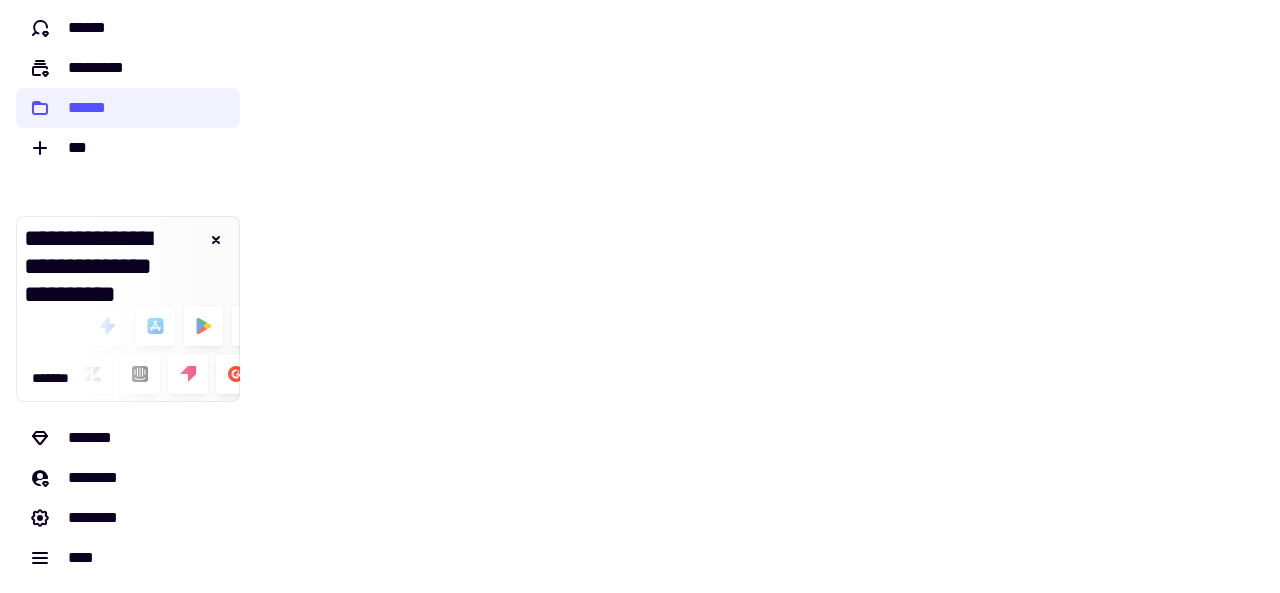 scroll, scrollTop: 0, scrollLeft: 0, axis: both 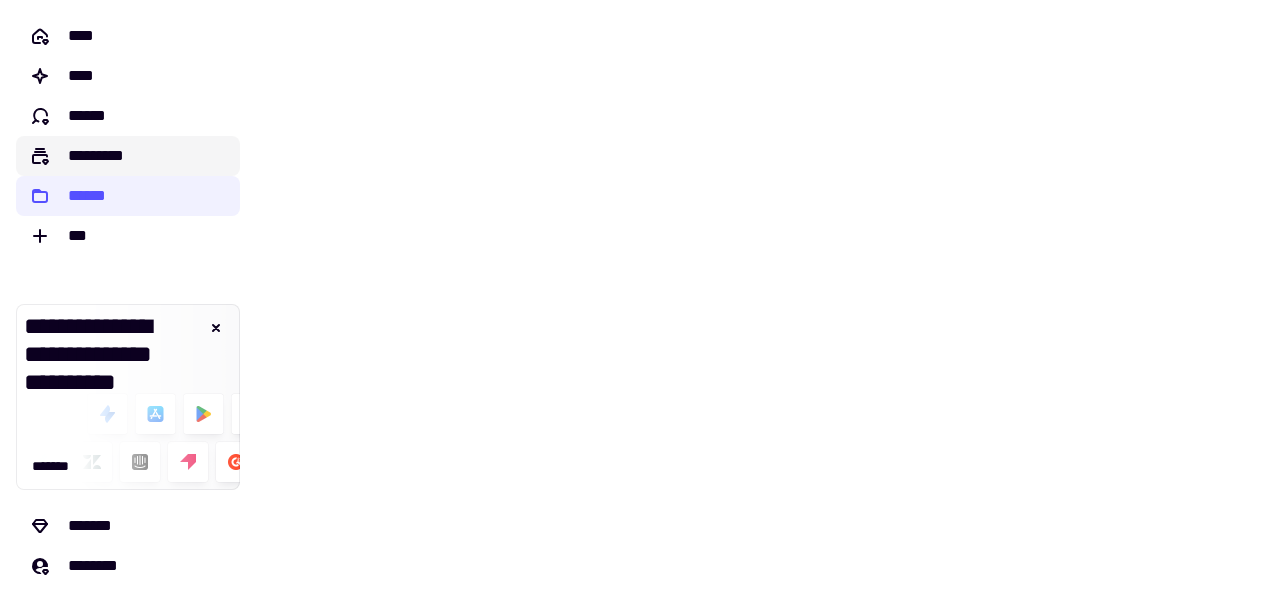 click on "*********" 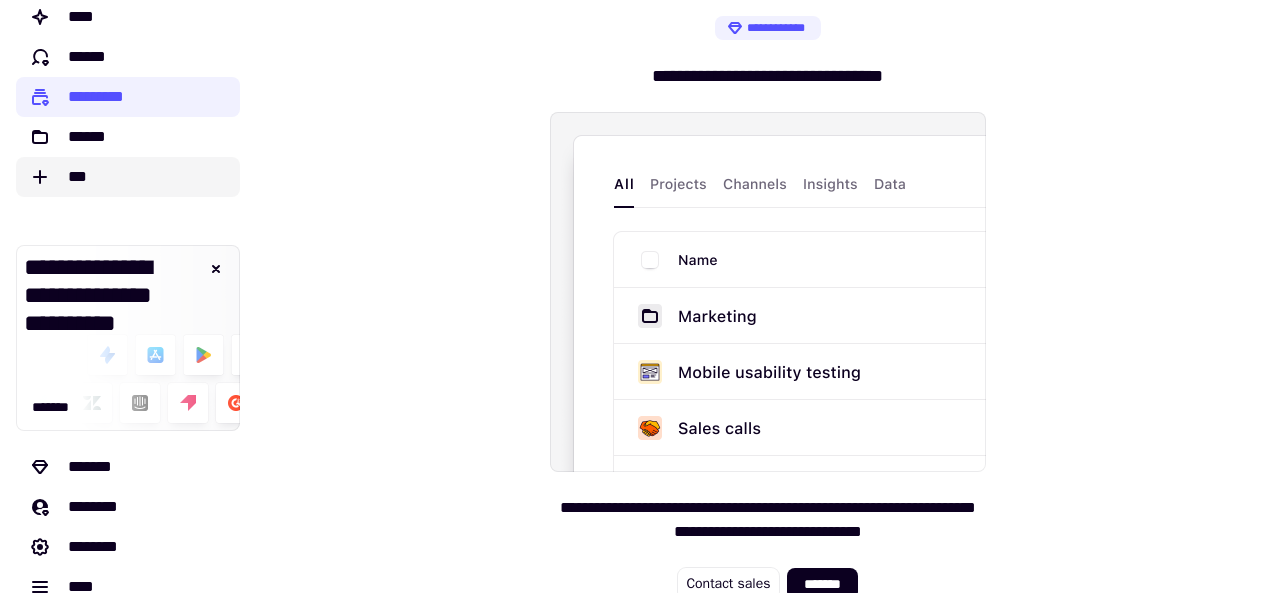 scroll, scrollTop: 88, scrollLeft: 0, axis: vertical 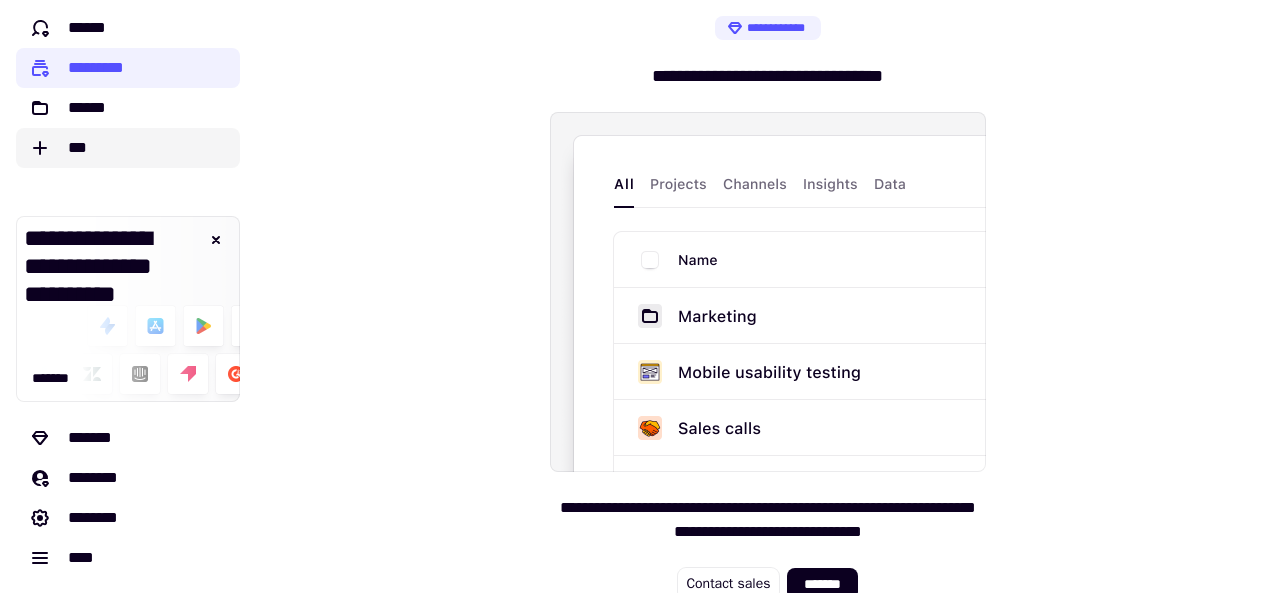 click on "***" 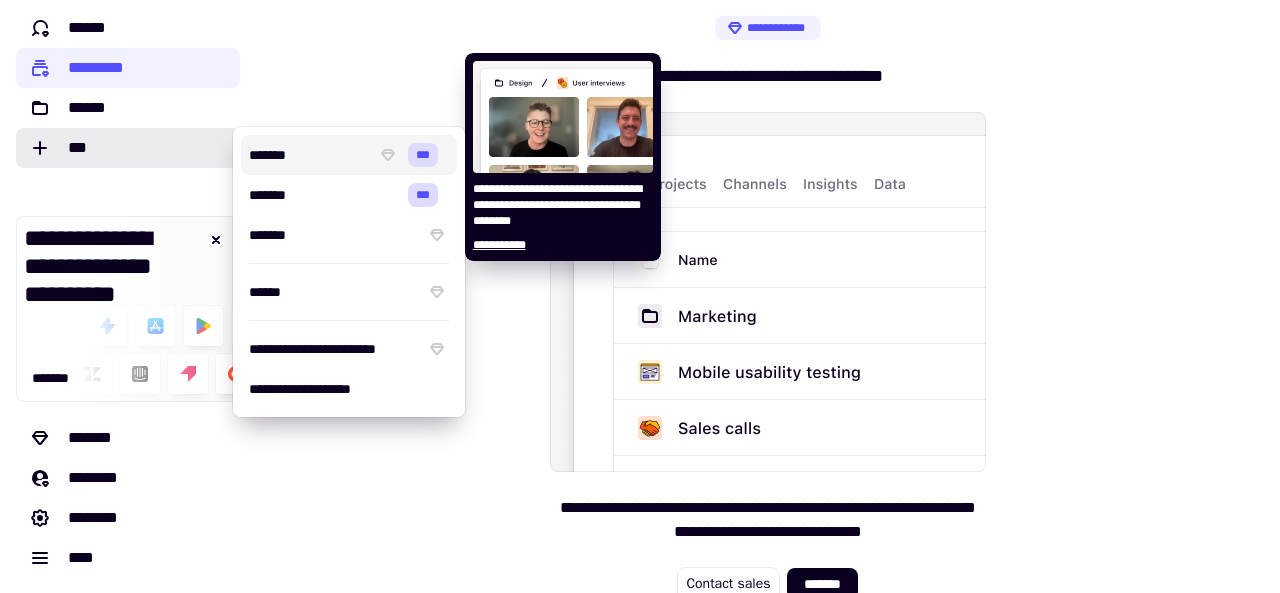 click on "***" at bounding box center (419, 155) 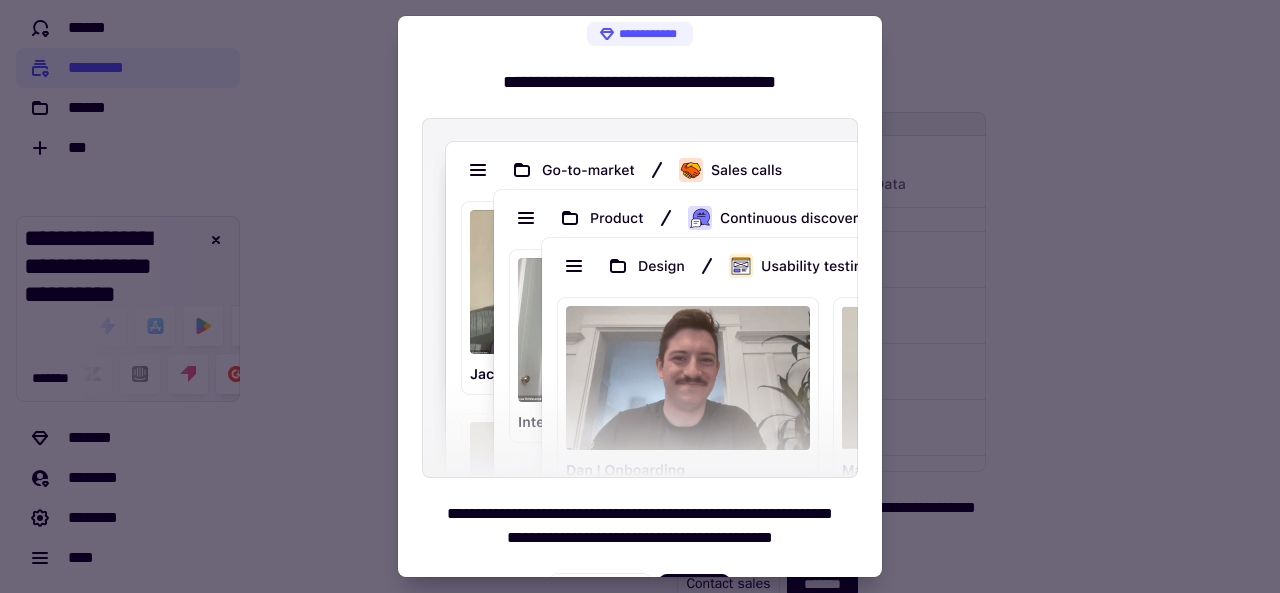 scroll, scrollTop: 0, scrollLeft: 0, axis: both 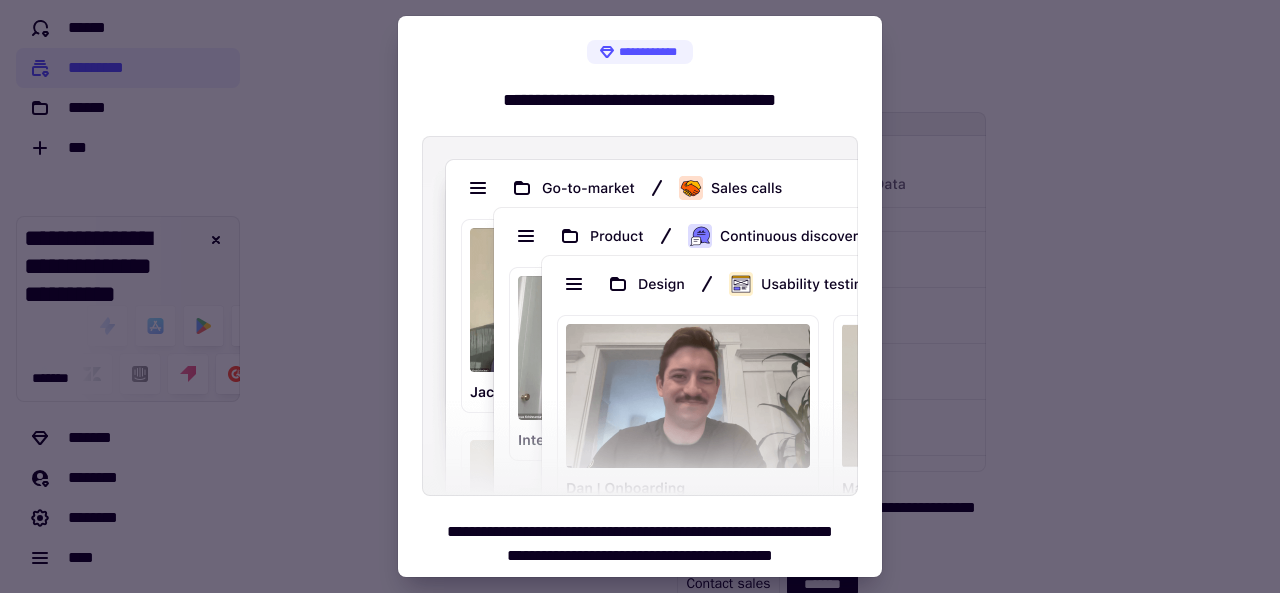 click on "**********" at bounding box center (640, 52) 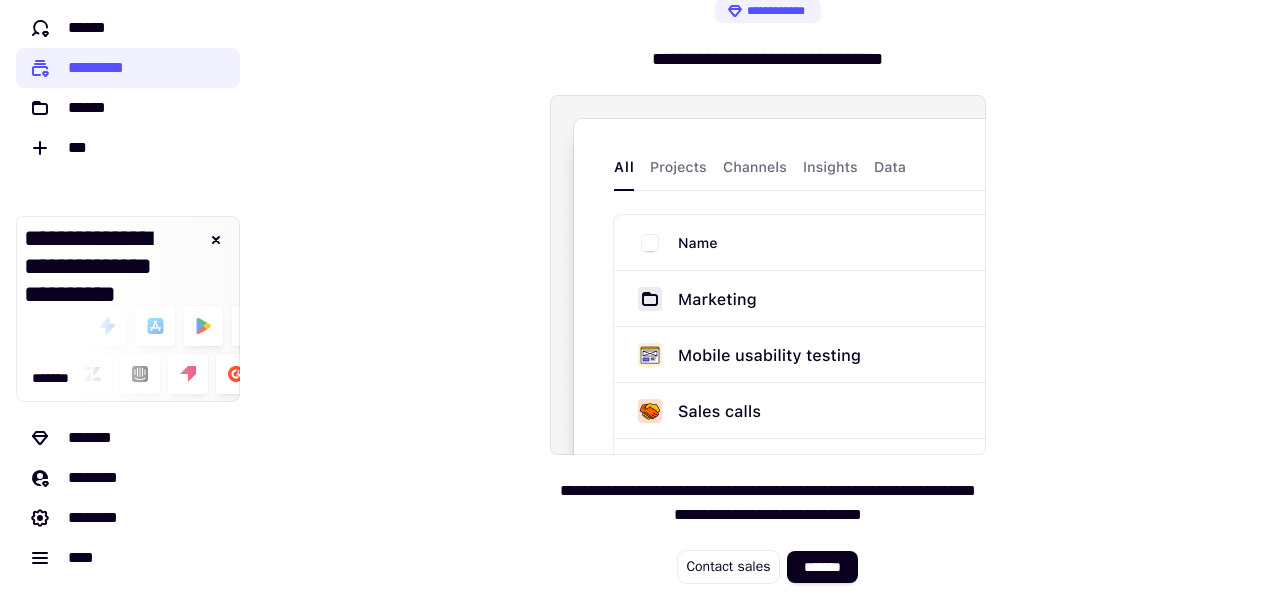 scroll, scrollTop: 22, scrollLeft: 0, axis: vertical 